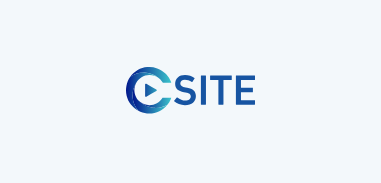 scroll, scrollTop: 0, scrollLeft: 0, axis: both 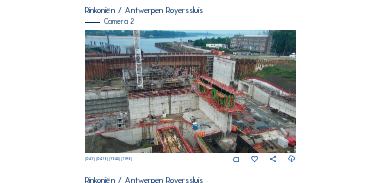 click at bounding box center [190, 92] 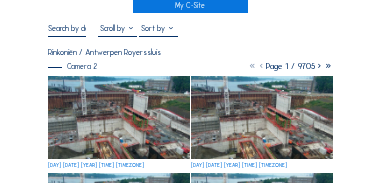 scroll, scrollTop: 100, scrollLeft: 0, axis: vertical 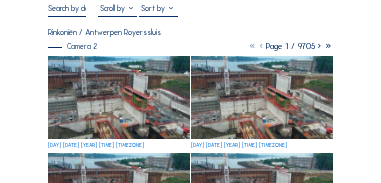 click at bounding box center (319, 46) 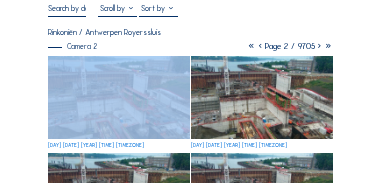click at bounding box center (319, 46) 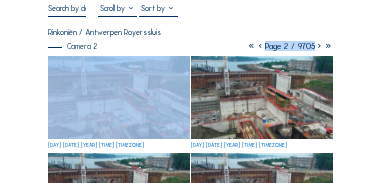 click at bounding box center (319, 46) 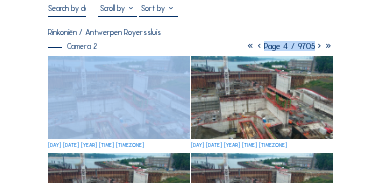 click at bounding box center [319, 46] 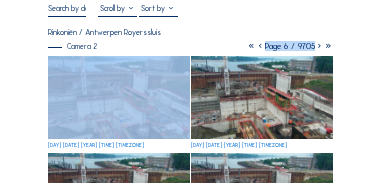 click at bounding box center (319, 46) 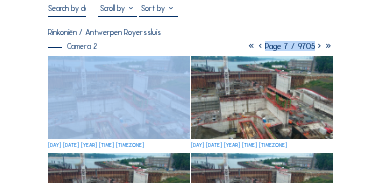 click at bounding box center (319, 46) 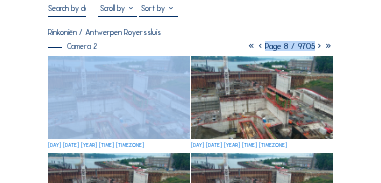 click at bounding box center [319, 46] 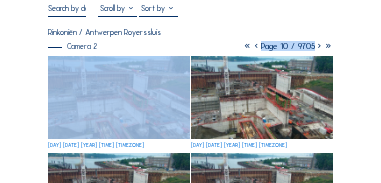 click at bounding box center (319, 46) 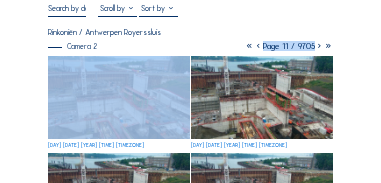 click at bounding box center [319, 46] 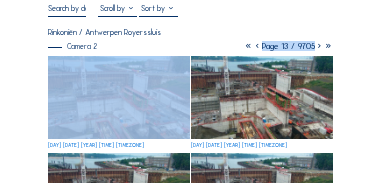 click at bounding box center [319, 46] 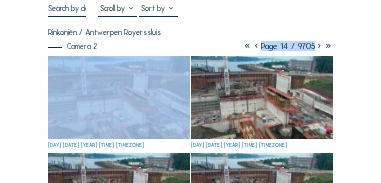 click at bounding box center (319, 46) 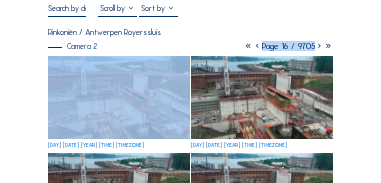 click at bounding box center (319, 46) 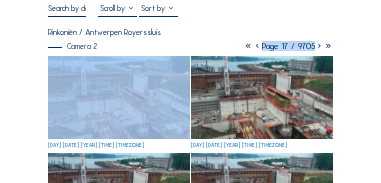 click at bounding box center (319, 46) 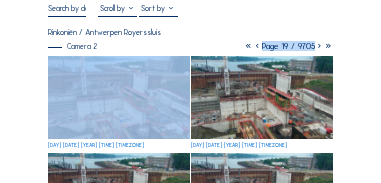 click at bounding box center [319, 46] 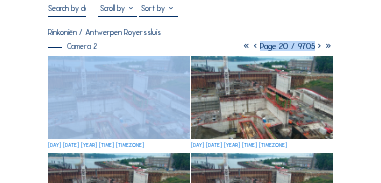 click at bounding box center (319, 46) 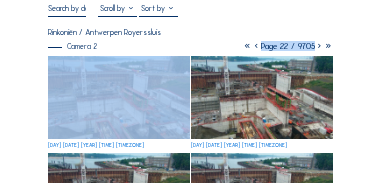 click at bounding box center [319, 46] 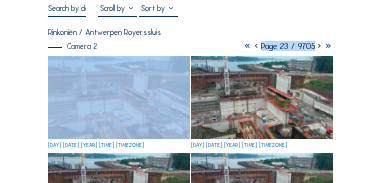 click at bounding box center (319, 46) 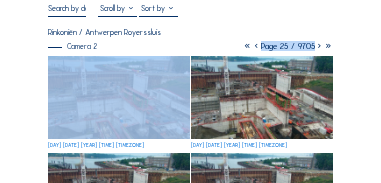 click at bounding box center (319, 46) 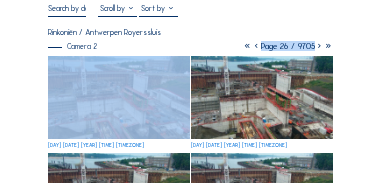 click at bounding box center (319, 46) 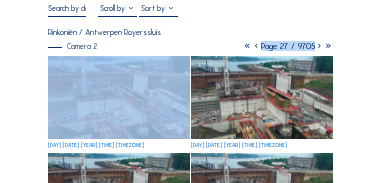 click at bounding box center (319, 46) 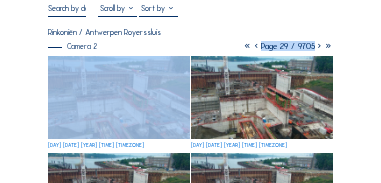 click at bounding box center (319, 46) 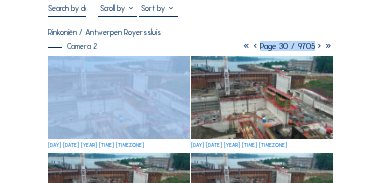 click at bounding box center [319, 46] 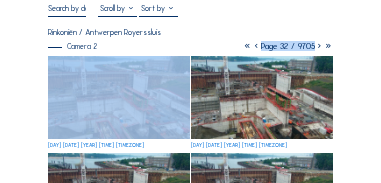 click at bounding box center (319, 46) 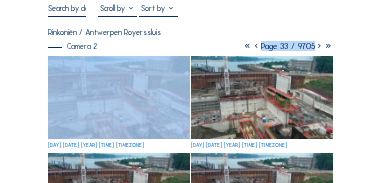 click at bounding box center (319, 46) 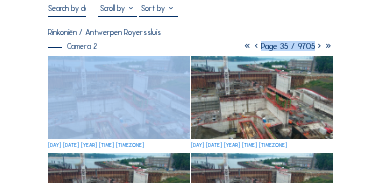 click at bounding box center (319, 46) 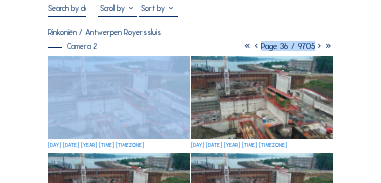 click at bounding box center [319, 46] 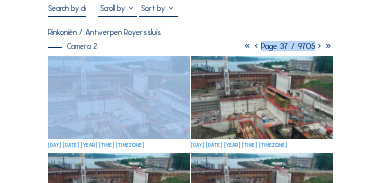 click at bounding box center [319, 46] 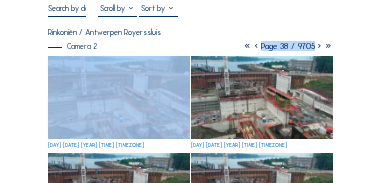 click at bounding box center (319, 46) 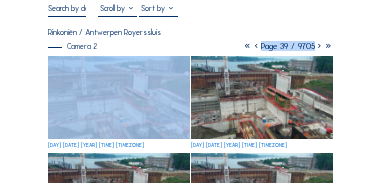 click at bounding box center [319, 46] 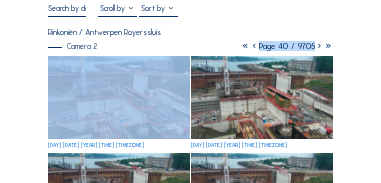 click at bounding box center (319, 46) 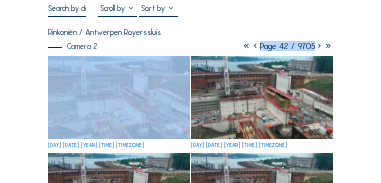 click at bounding box center (319, 46) 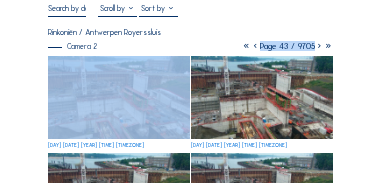 click at bounding box center (319, 46) 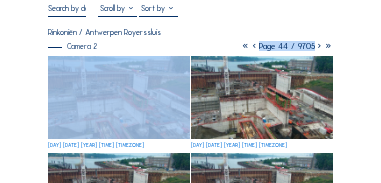 click at bounding box center [319, 46] 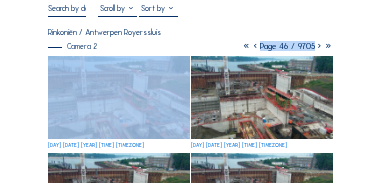 click at bounding box center (319, 46) 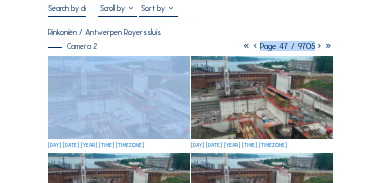 click at bounding box center [319, 46] 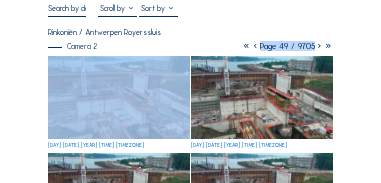click at bounding box center (319, 46) 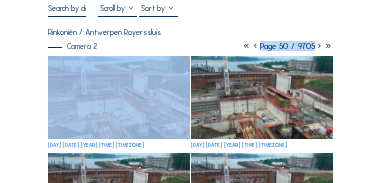 click at bounding box center (319, 46) 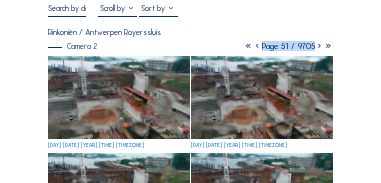 click on "Cameras   Timelapses  My C-Site Fullscreen Rinkoniën / Antwerpen Royerssluis Camera 2   Page 51 / 9705   [DAY] [DATE] [YEAR] [TIME] [TIMEZONE]  [DAY] [DATE] [YEAR] [TIME] [TIMEZONE]  [DAY] [DATE] [YEAR] [TIME] [TIMEZONE]  [DAY] [DATE] [YEAR] [TIME] [TIMEZONE]  [DAY] [DATE] [YEAR] [TIME] [TIMEZONE]  [DAY] [DATE] [YEAR] [TIME] [TIMEZONE]  [DAY] [DATE] [YEAR] [TIME] [TIMEZONE]  [DAY] [DATE] [YEAR] [TIME] [TIMEZONE]  [DAY] [DATE] [YEAR] [TIME] [TIMEZONE]  [DAY] [DATE] [YEAR] [TIME] [TIMEZONE]  [DAY] [DATE] [YEAR] [TIME] [TIMEZONE]  [DAY] [DATE] [YEAR] [TIME] [TIMEZONE]  [DAY] [DATE] [YEAR] [TIME] [TIMEZONE]  [DAY] [DATE] [YEAR] [TIME] [TIMEZONE]  [DAY] [DATE] [YEAR] [TIME] [TIMEZONE]  [DAY] [DATE] [YEAR] [TIME] [TIMEZONE]  Subscribe to our newsletter   Register   Office   Sluis 2B/0001  9810 [CITY], [COUNTRY_CODE]  BE 0822.654.525   Contact us  support@example.com sales@example.com  +32 (0)9 279 12 60   Follow us   Stay up to date via  Linkedin Instagram Copyright © C-SITE 2023  General terms and conditions   Privacy Policy   Cookie Policy  Questions about our platform? We are happy to guide you. Contact us at   support@example.com  or  +32 9 279 12 60" at bounding box center [190, 449] 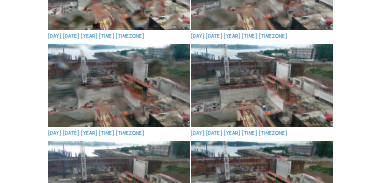 scroll, scrollTop: 500, scrollLeft: 0, axis: vertical 